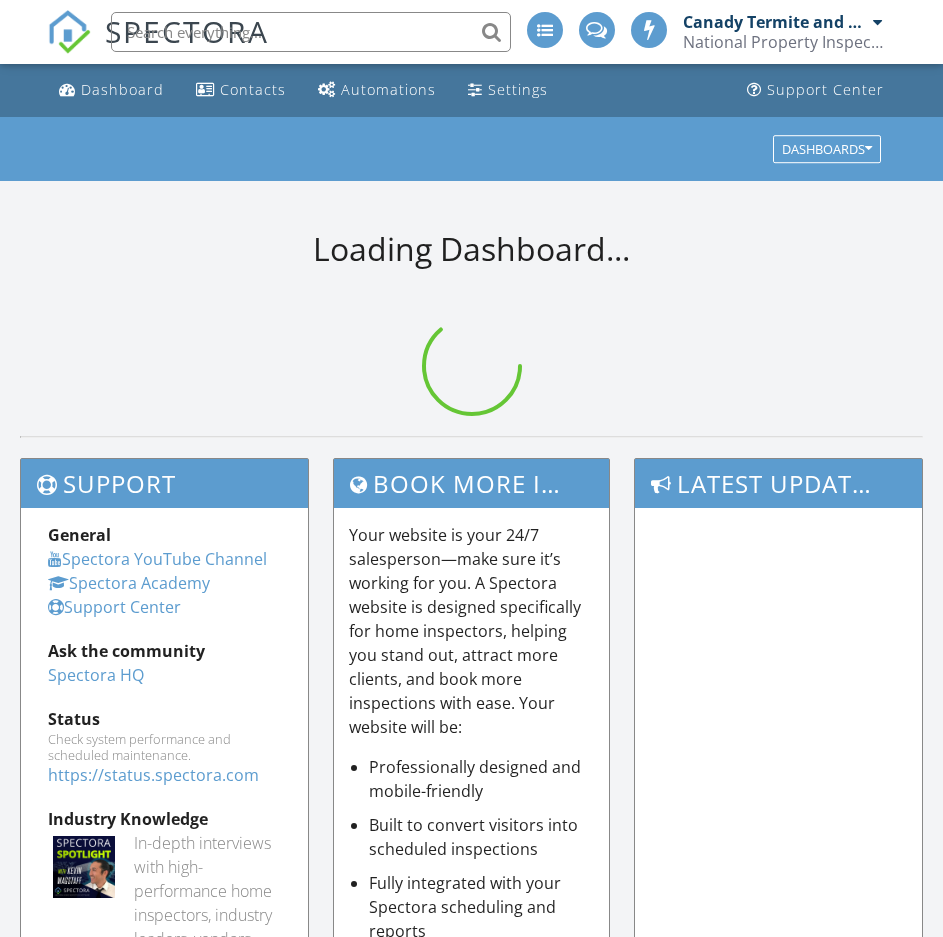 scroll, scrollTop: 0, scrollLeft: 0, axis: both 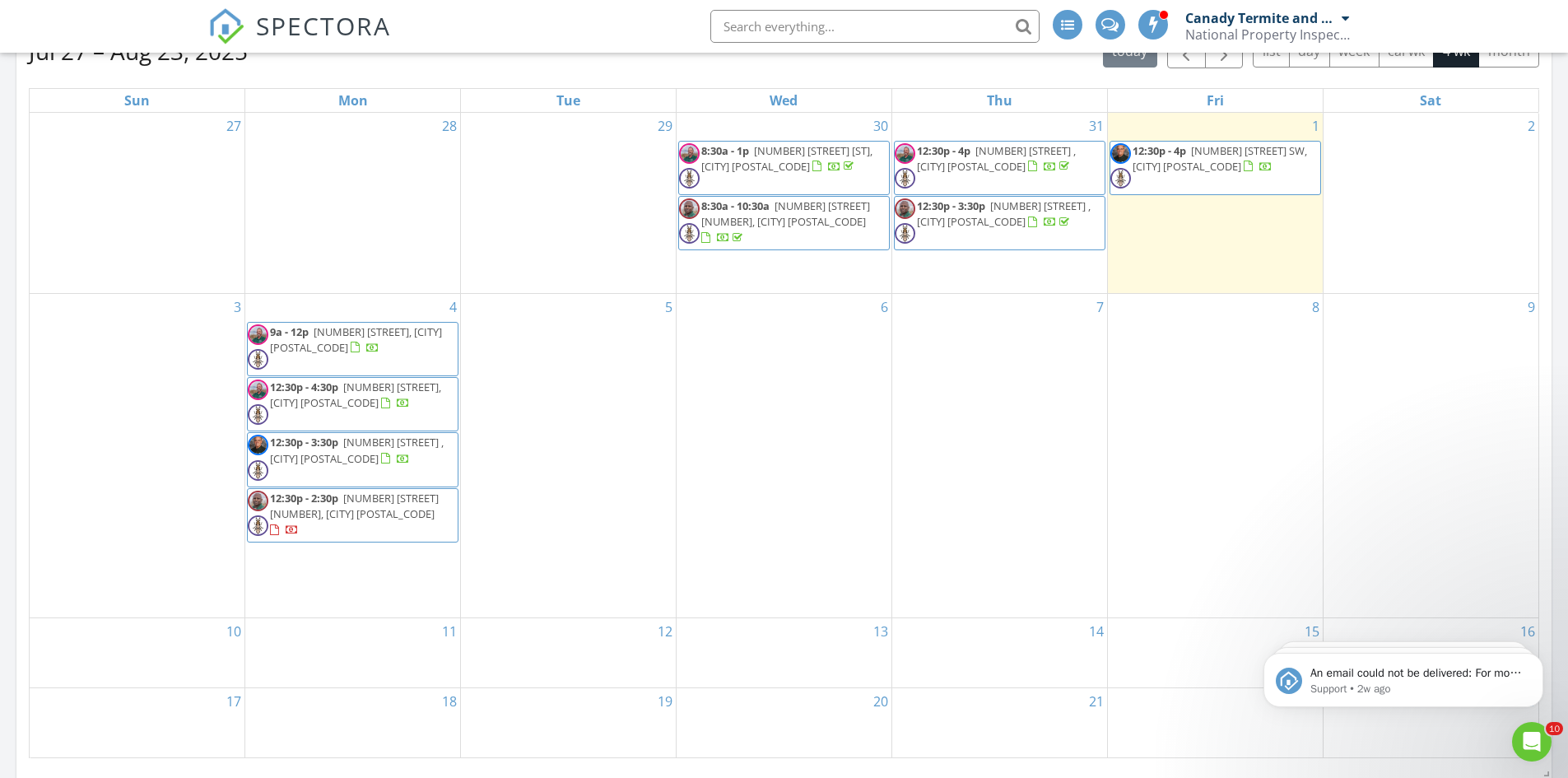 drag, startPoint x: 379, startPoint y: 375, endPoint x: 384, endPoint y: 366, distance: 10.29563 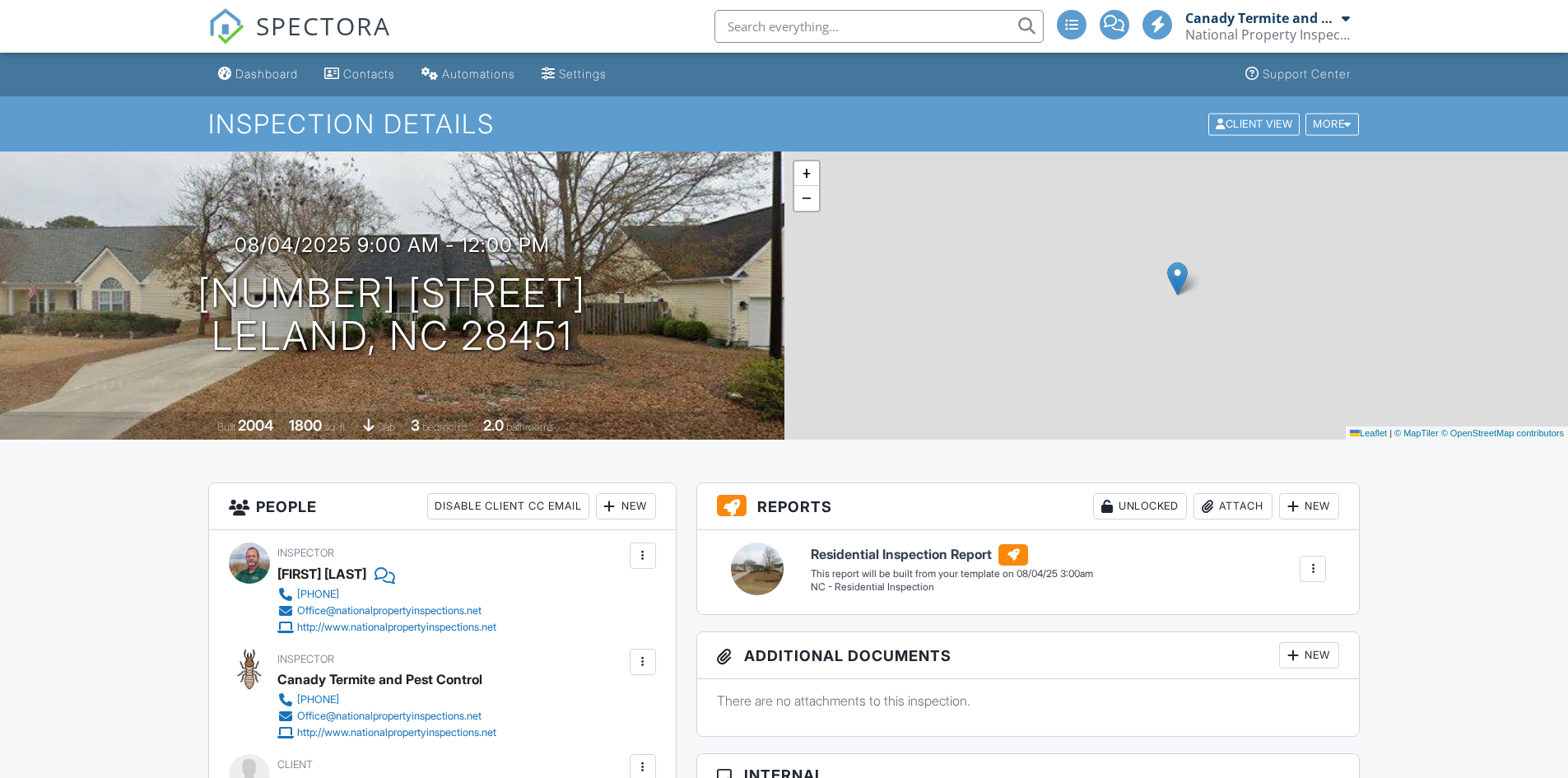 scroll, scrollTop: 82, scrollLeft: 0, axis: vertical 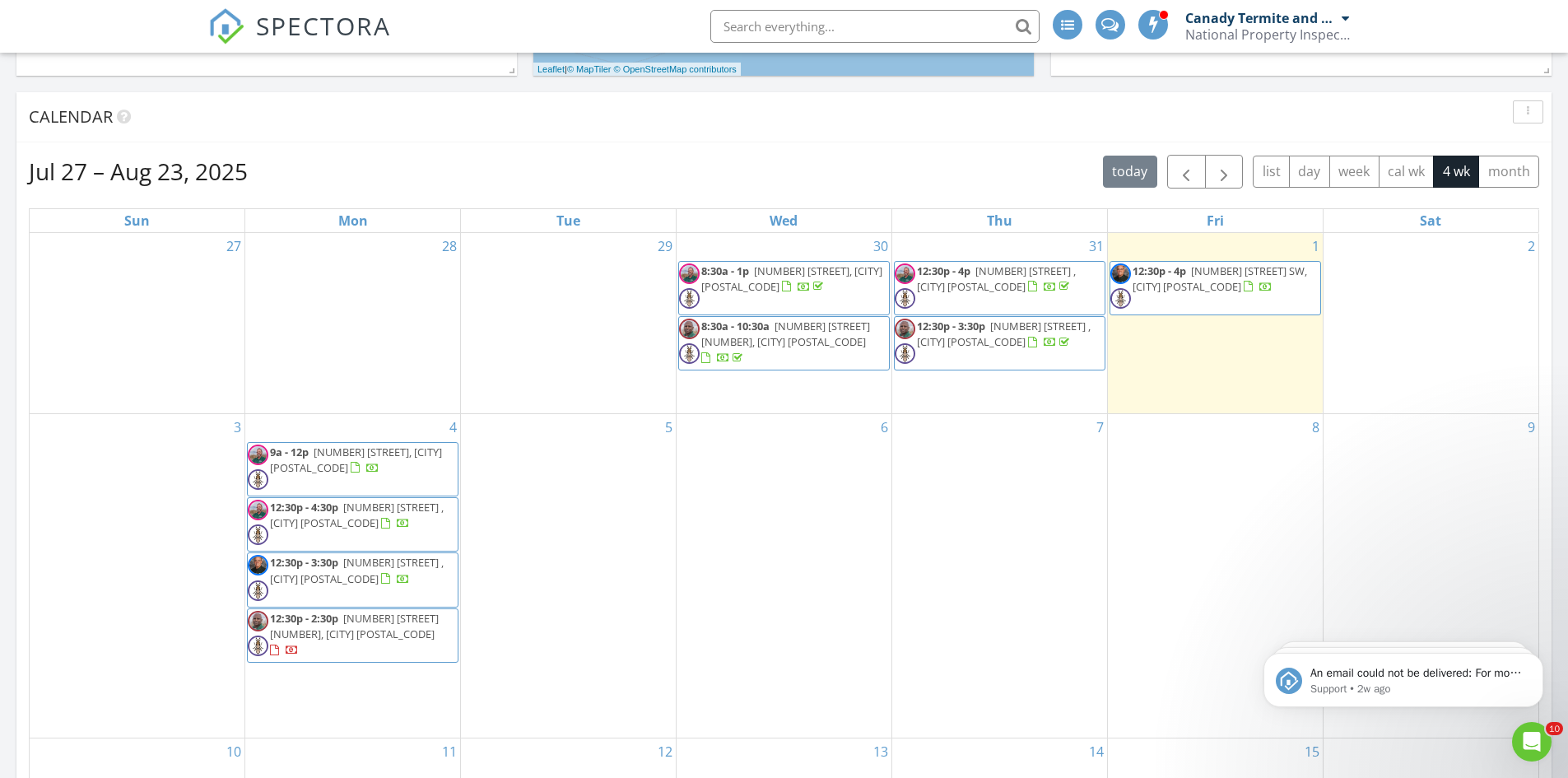click on "12:30p - 4:30p
2120 Forest View Cir, Leland 28451" at bounding box center [352, 524] 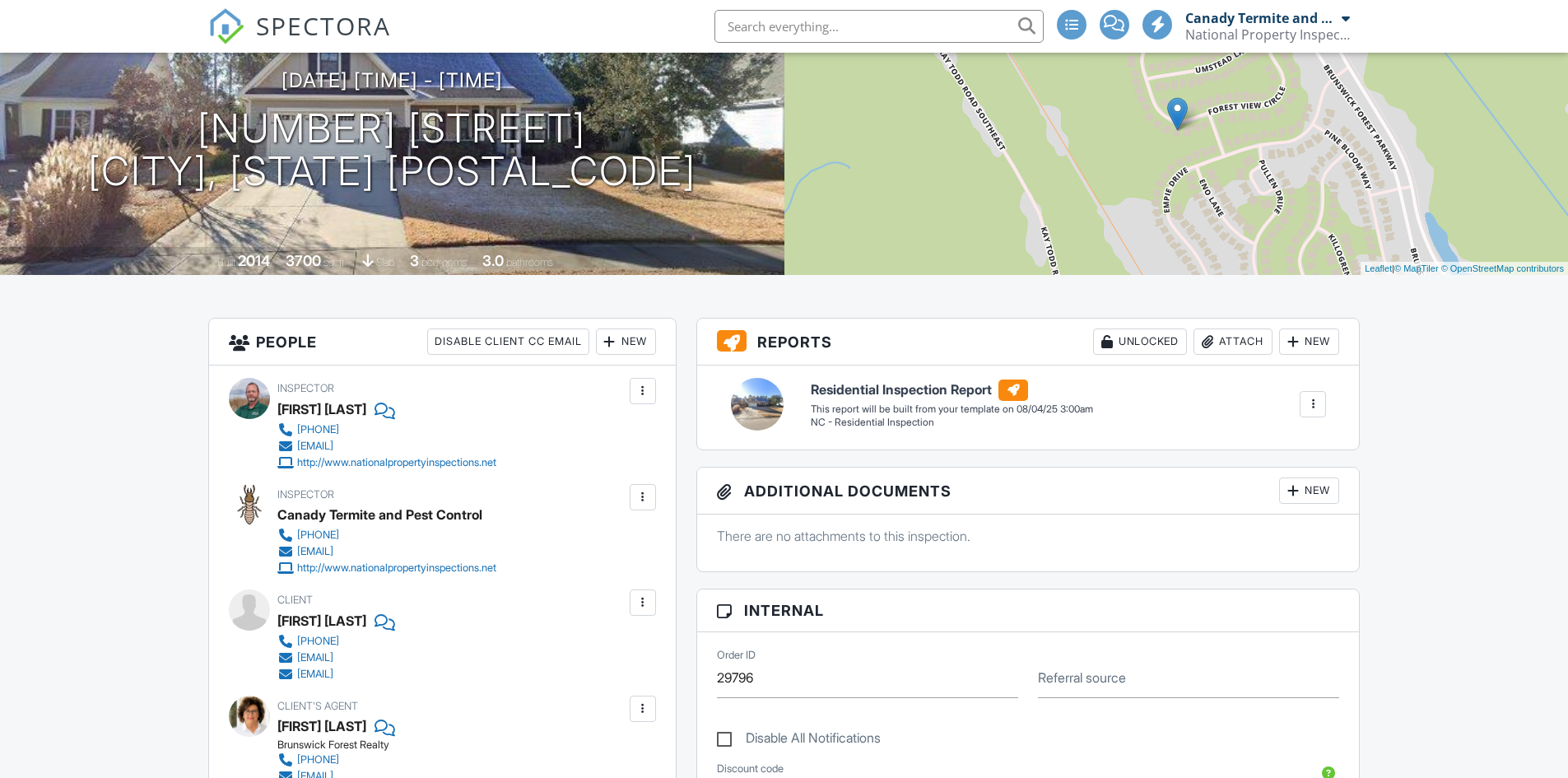 scroll, scrollTop: 165, scrollLeft: 0, axis: vertical 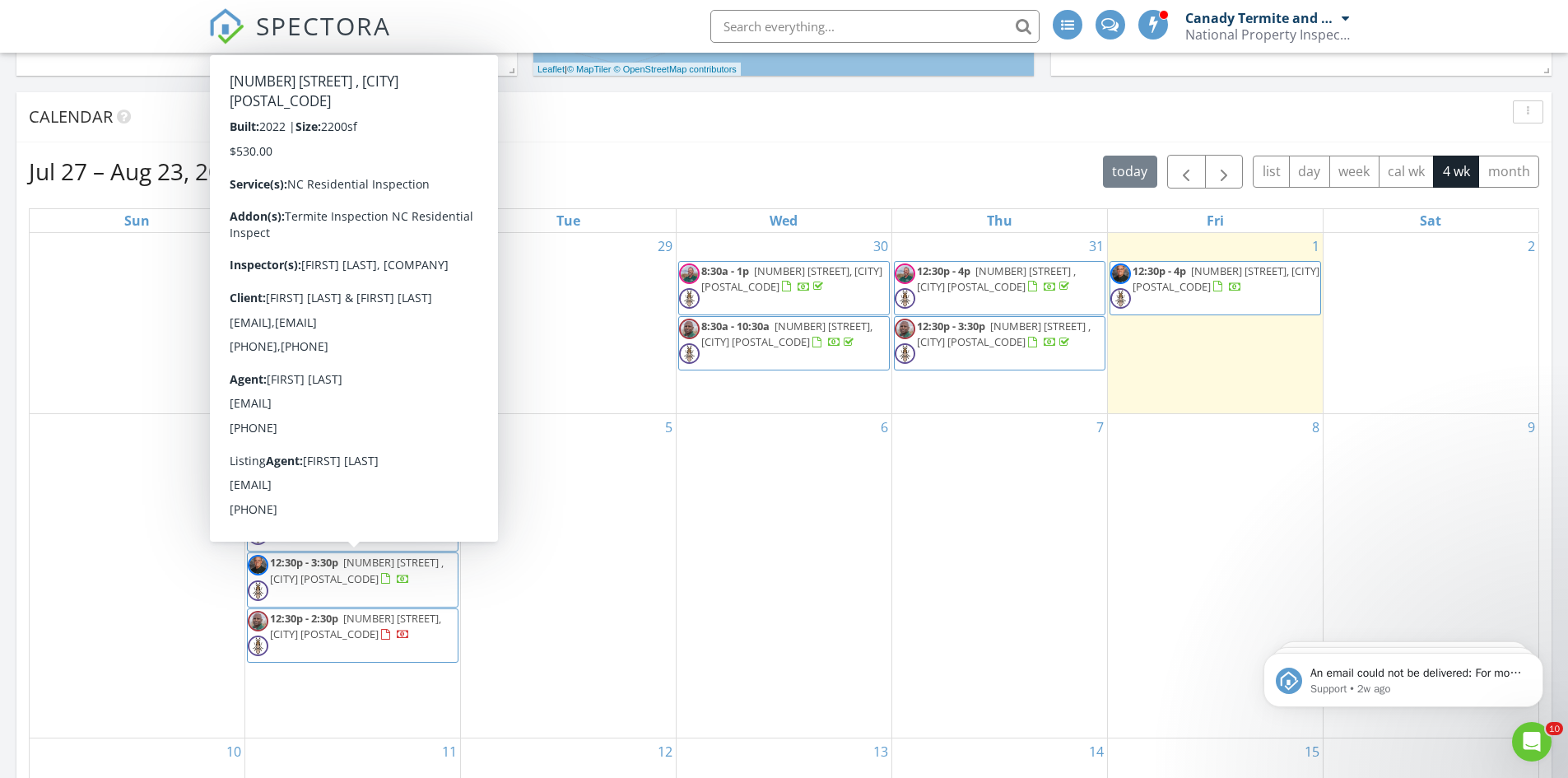 click on "12:30p - 3:30p
4224 Pegasus Pkwy , Leland 28451" at bounding box center [352, 580] 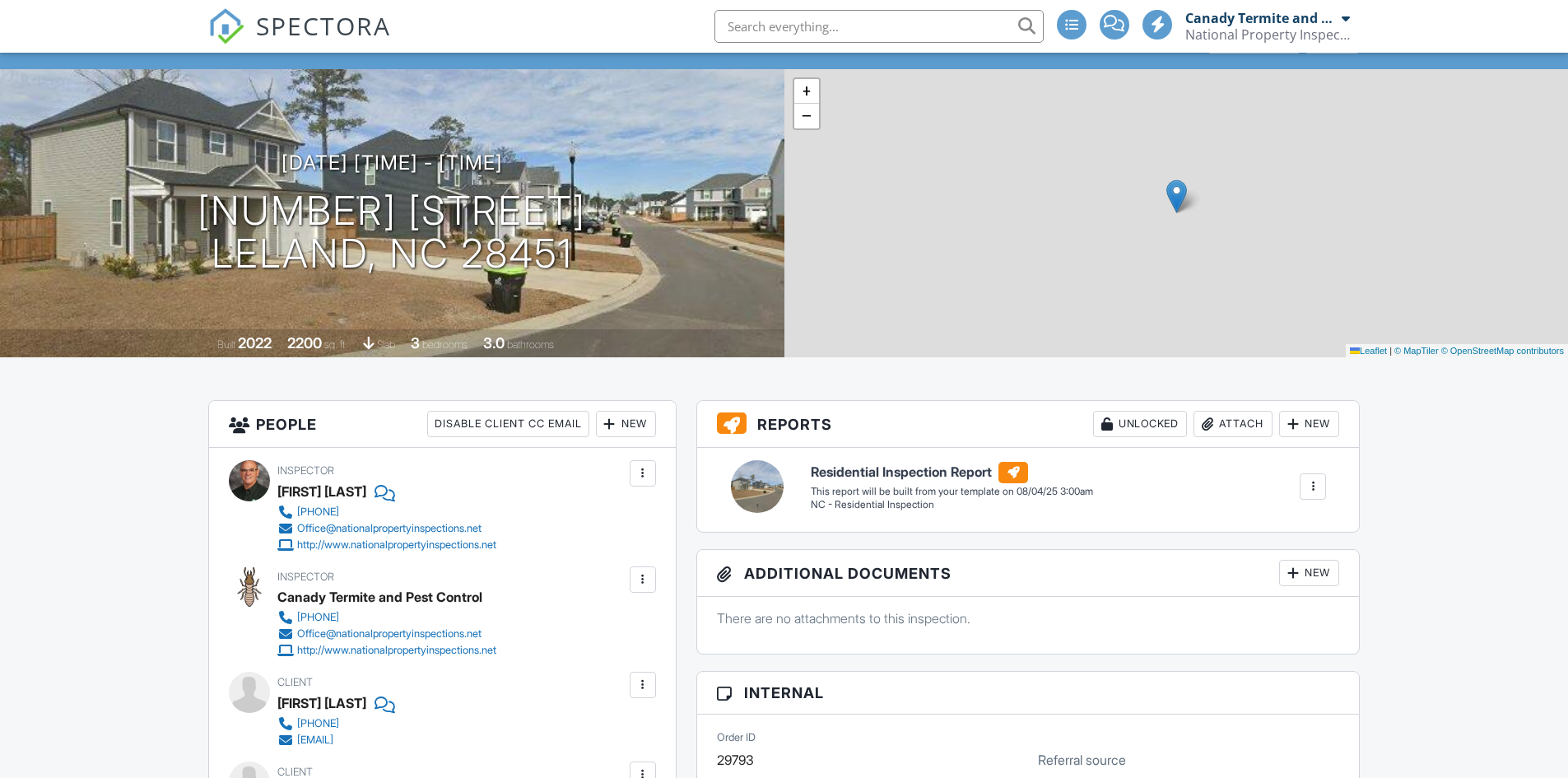 scroll, scrollTop: 82, scrollLeft: 0, axis: vertical 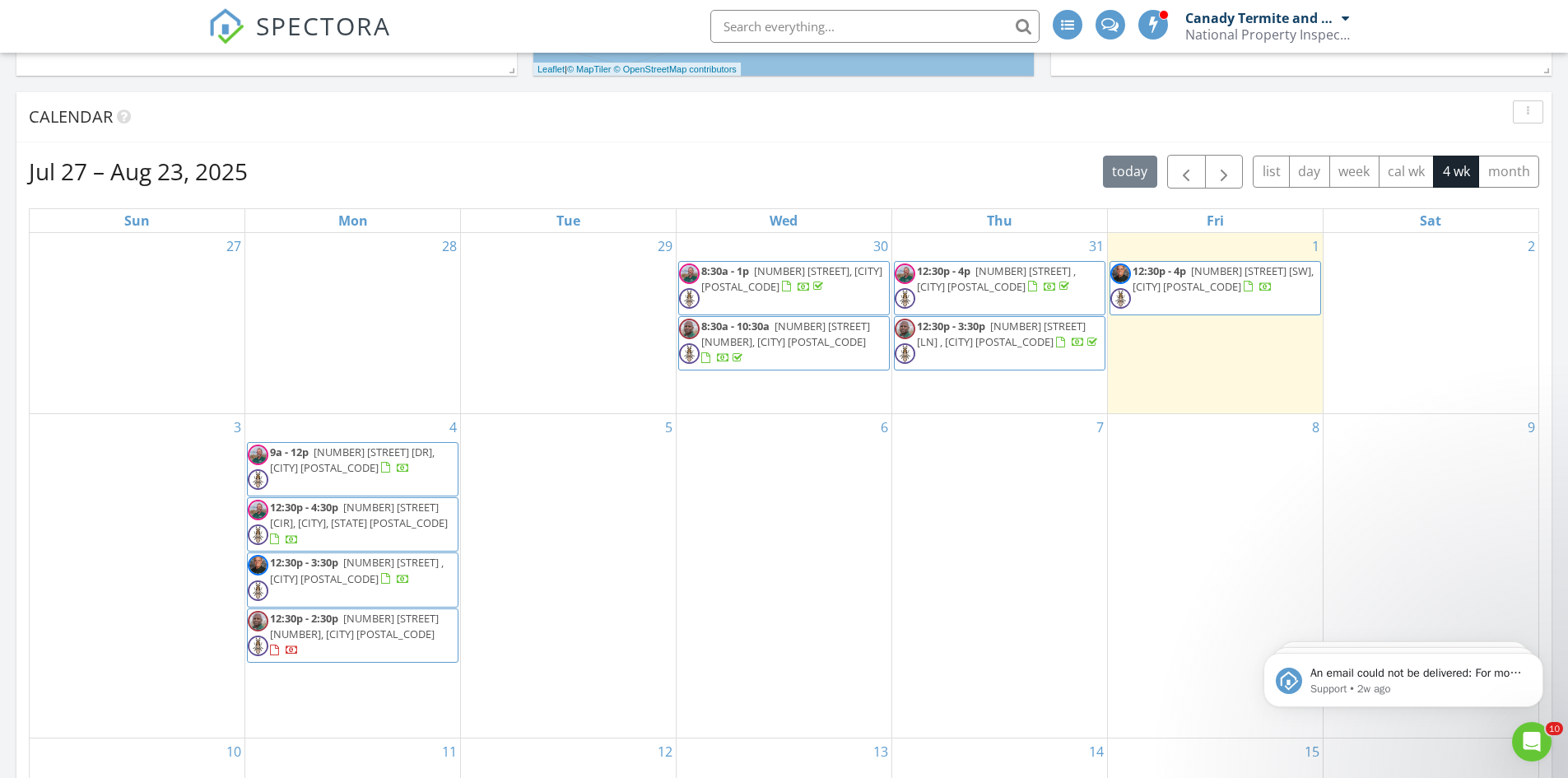 click on "12:30p - 2:30p
4113 Breezewood Dr 204, Wilmington 28412" at bounding box center [352, 636] 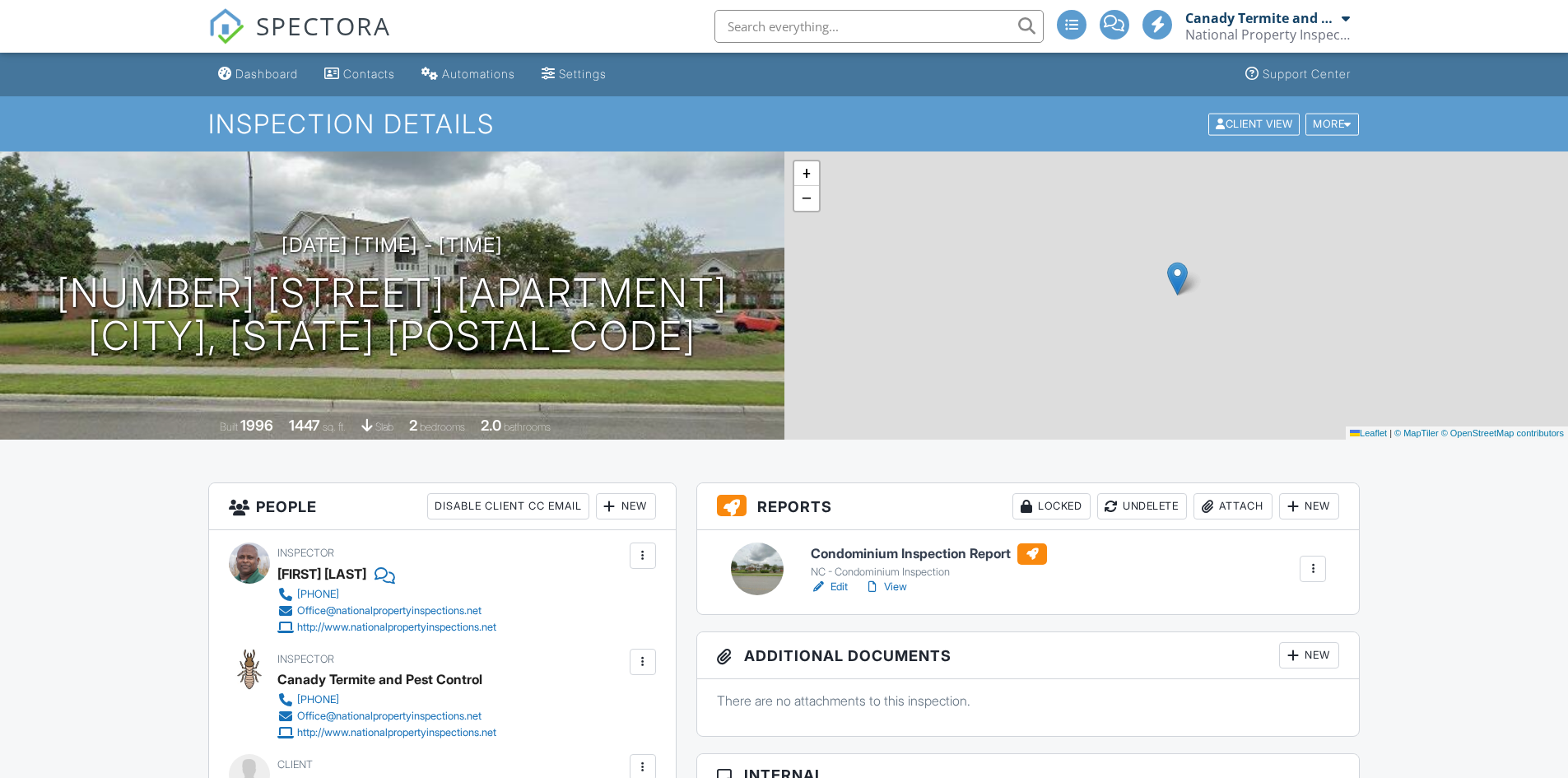 scroll, scrollTop: 0, scrollLeft: 0, axis: both 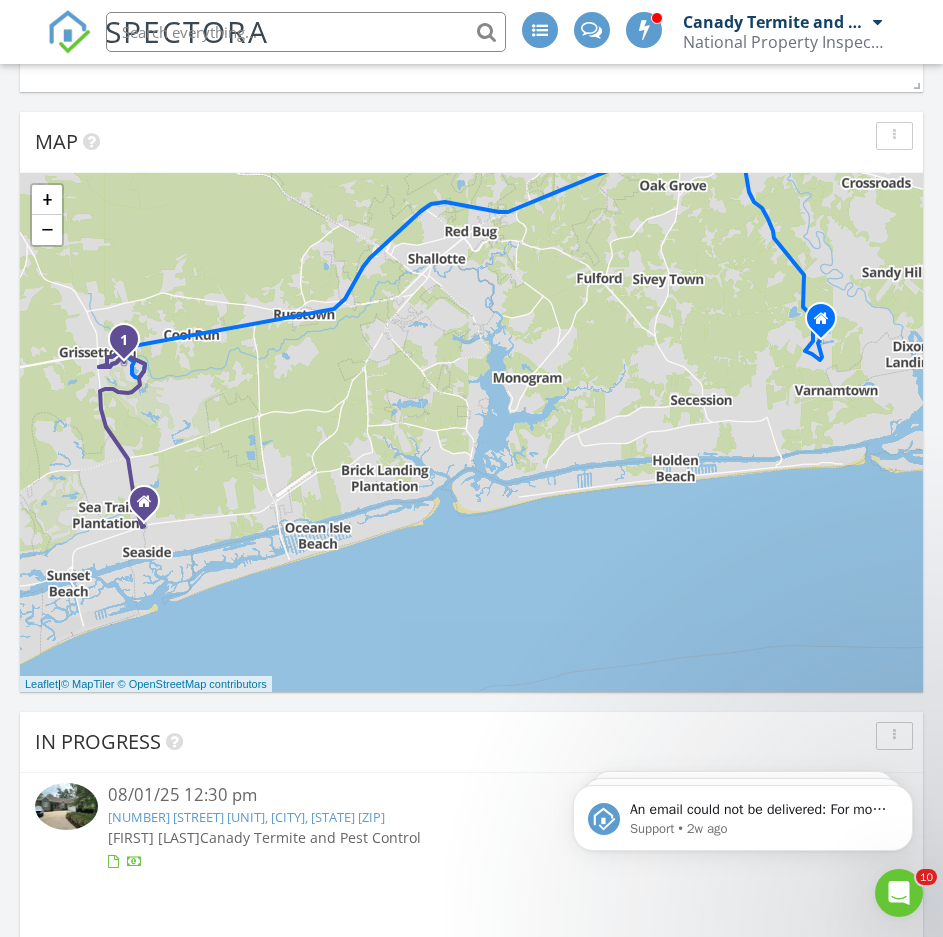 click on "Map" at bounding box center [471, 142] 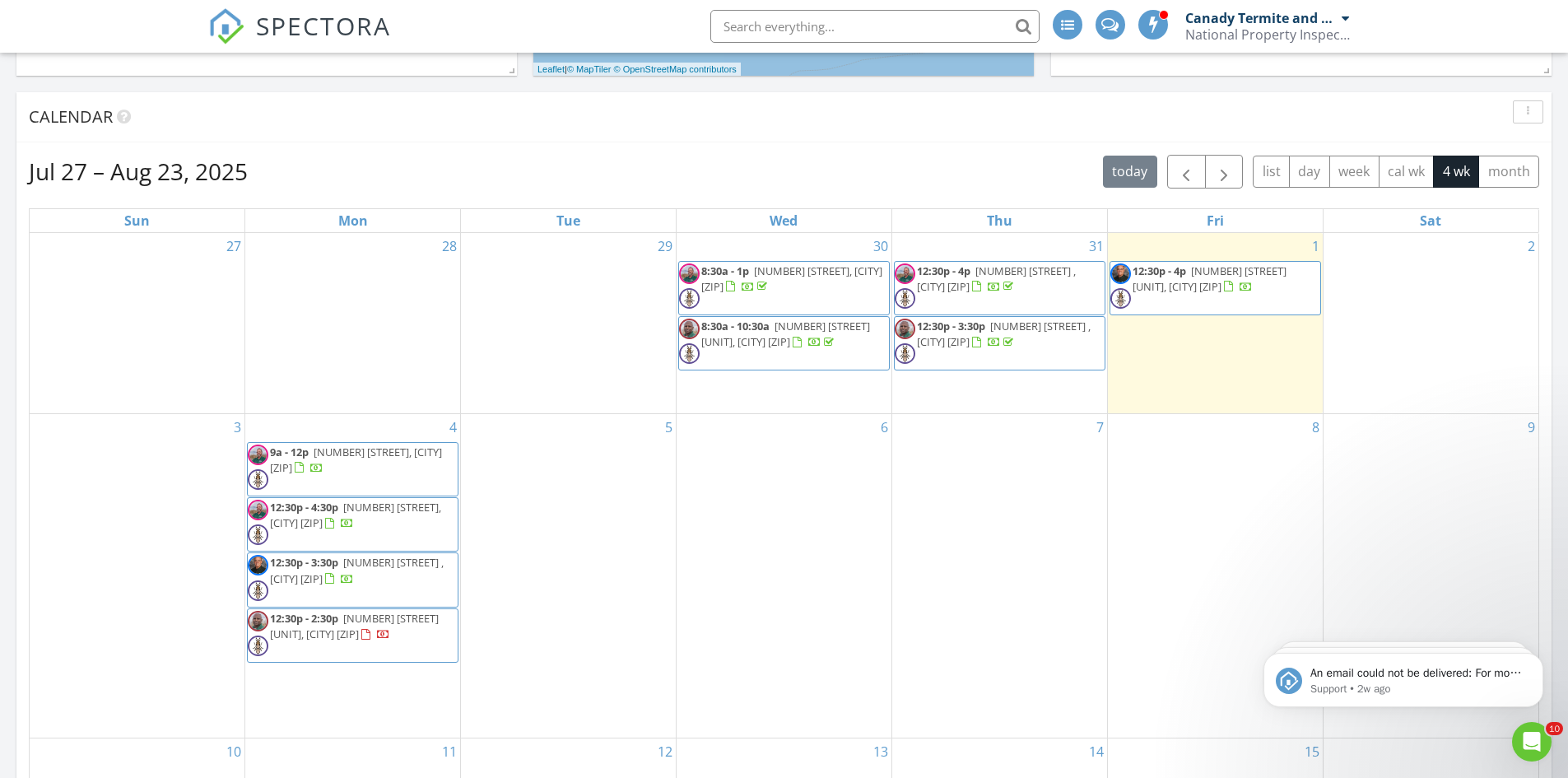 scroll, scrollTop: 8, scrollLeft: 8, axis: both 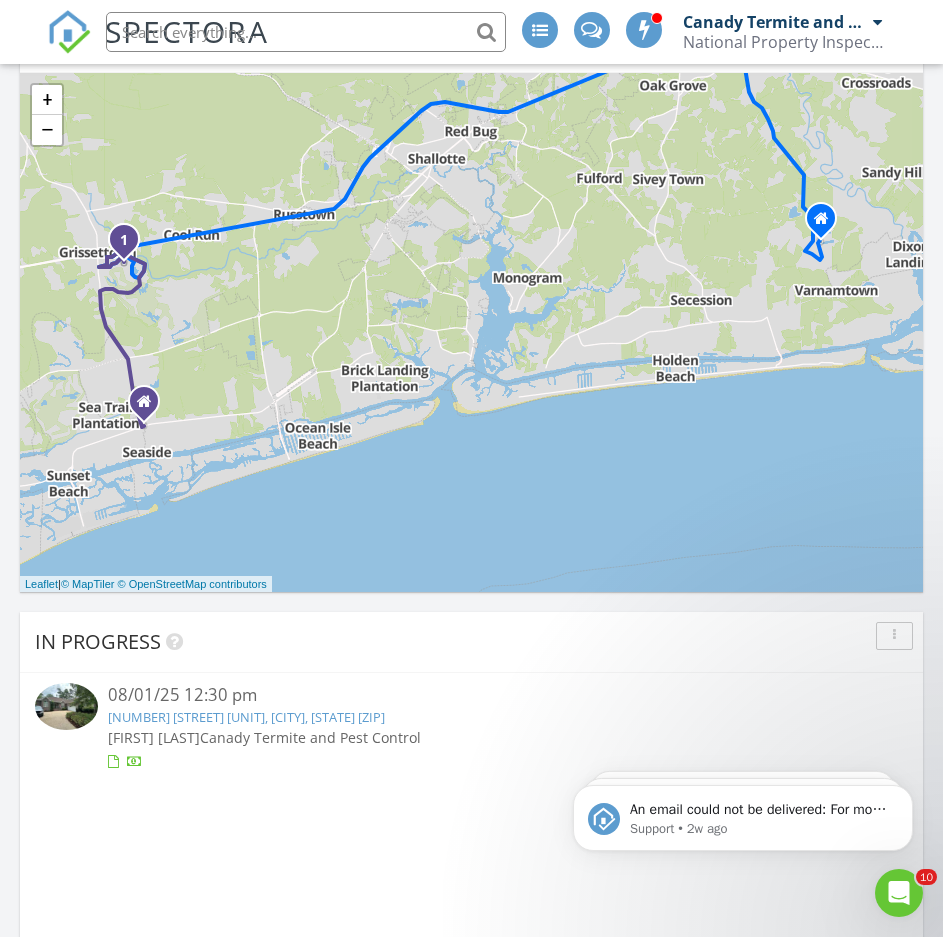 click on "1 1 + − Stone Chimney Road Southwest, Ocean Highway West 38.1 km, 49 min Head west on Jessica Lane Southwest 700 m Turn right onto Stone Chimney Road Southwest 550 m Turn right to stay on Stone Chimney Road Southwest 9 km Turn left onto Southport-Supply Road Southeast (NC 211) 500 m Turn left onto Ocean Highway W (US 17) 25 km Turn left onto Ocean Ridge Parkway Southwest 1.5 km Turn left 3.5 km You have arrived at your destination, on the right 0 m Stone Chimney Road Southwest, Ocean Highway West 40.7 km, 52 min Head west on Jessica Lane Southwest 700 m Turn right onto Stone Chimney Road Southwest 550 m Turn right to stay on Stone Chimney Road Southwest 9 km Turn right onto Ocean Highway East (US 17) 900 m Make a U-turn and continue on Ocean Highway East (US 17) 25 km Turn left onto Ocean Ridge Parkway Southwest 1.5 km Turn left 3.5 km You have arrived at your destination, on the right 0 m Seaside Road Southwest, Ocean Ridge Parkway Southwest 9.9 km, 23 min Head west on Beach Drive Southwest (NC 179) 90 m" at bounding box center (471, 332) 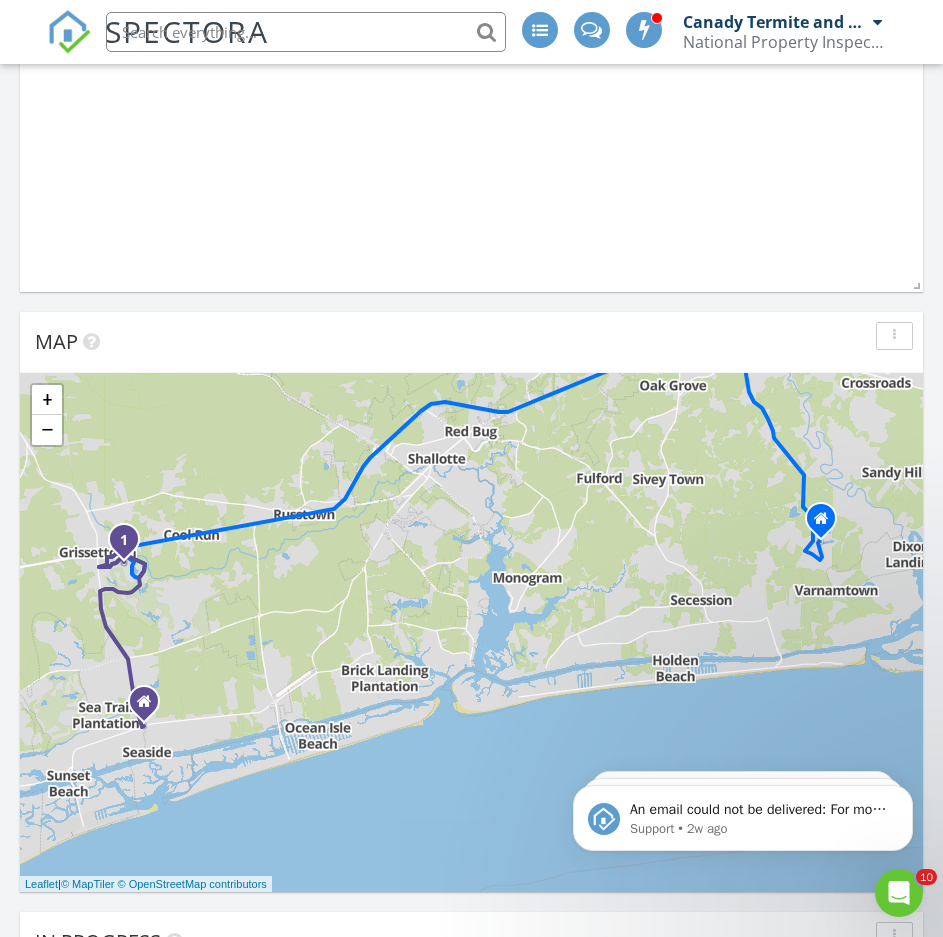 scroll, scrollTop: 668, scrollLeft: 0, axis: vertical 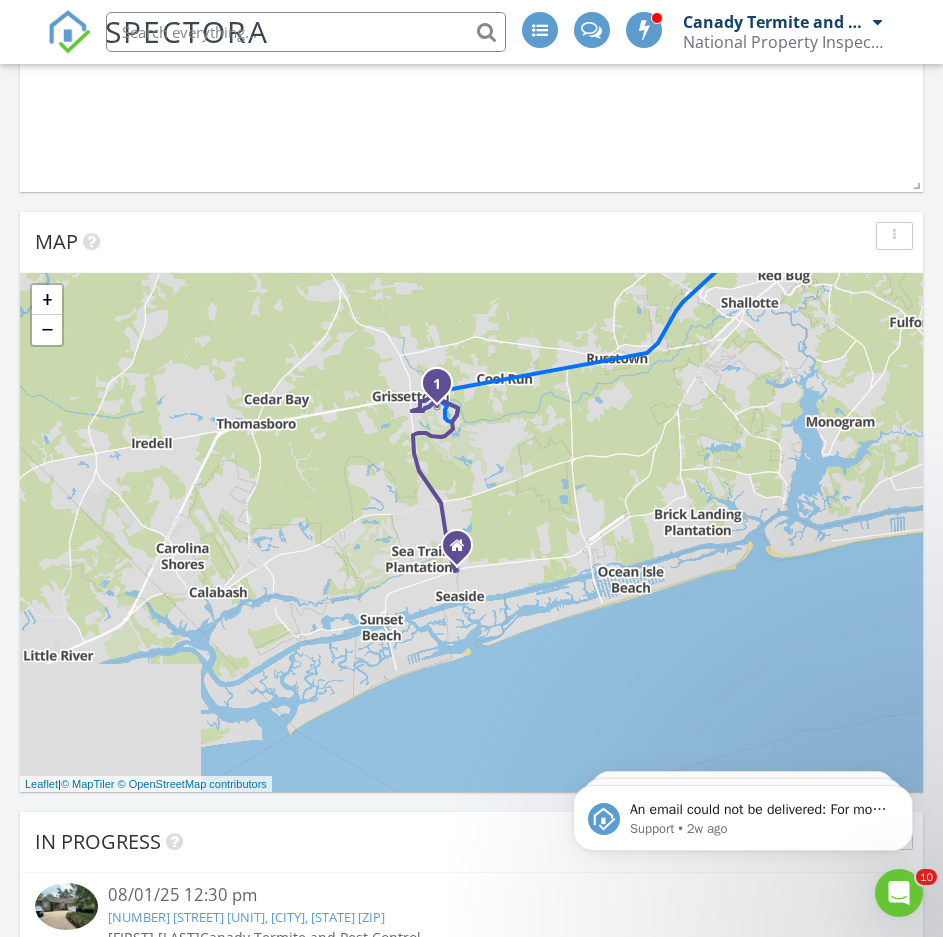 drag, startPoint x: 482, startPoint y: 497, endPoint x: 791, endPoint y: 432, distance: 315.76257 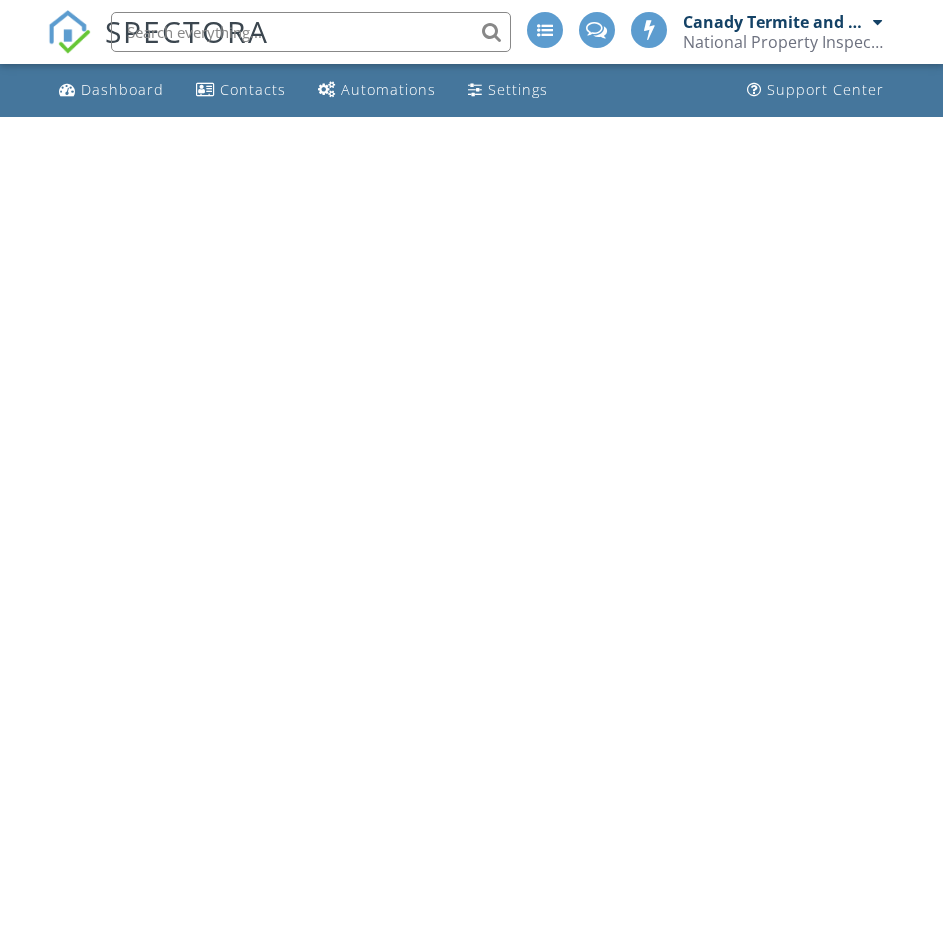 scroll, scrollTop: 0, scrollLeft: 0, axis: both 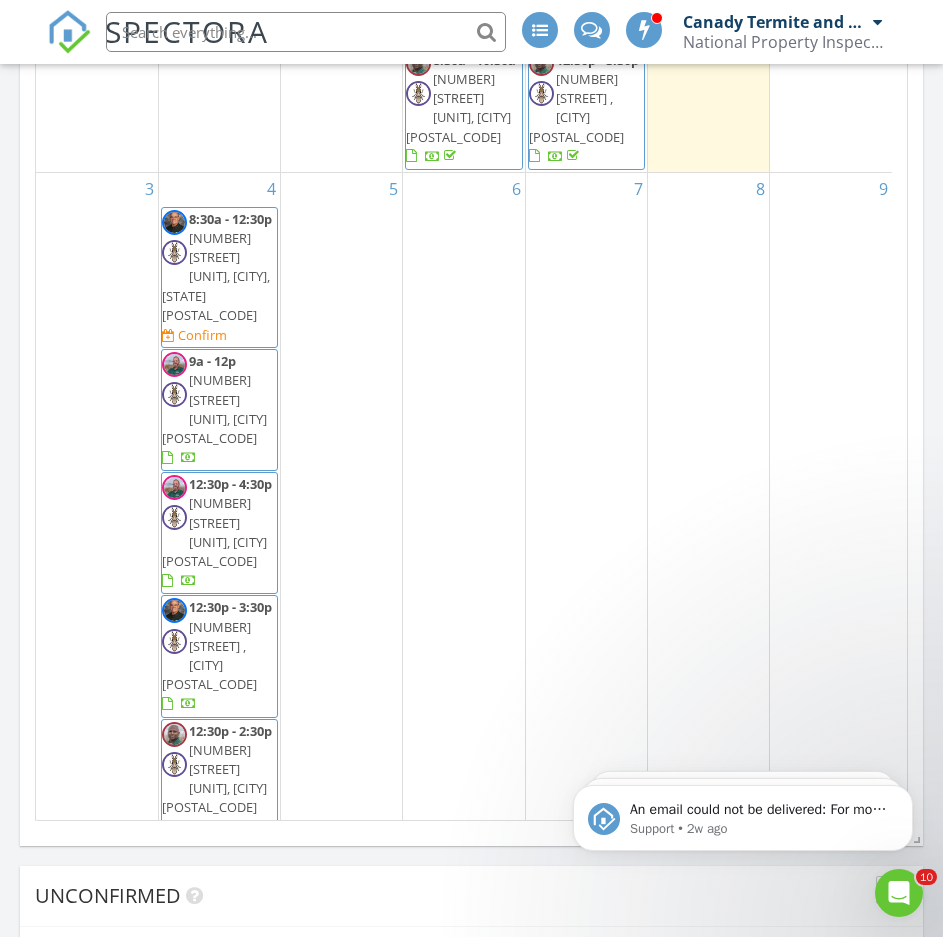 click on "[TIME] - [TIME]
[NUMBER] [STREET], [CITY] [POSTAL_CODE]
Confirm" at bounding box center (219, 277) 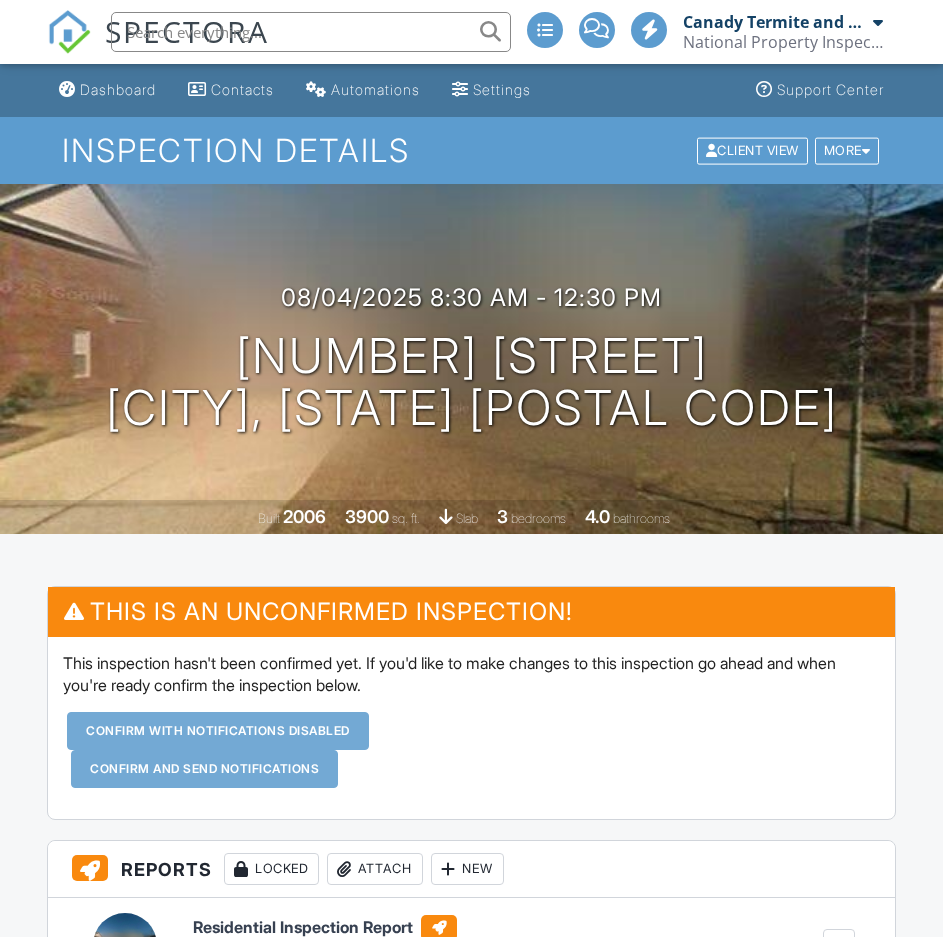 scroll, scrollTop: 0, scrollLeft: 0, axis: both 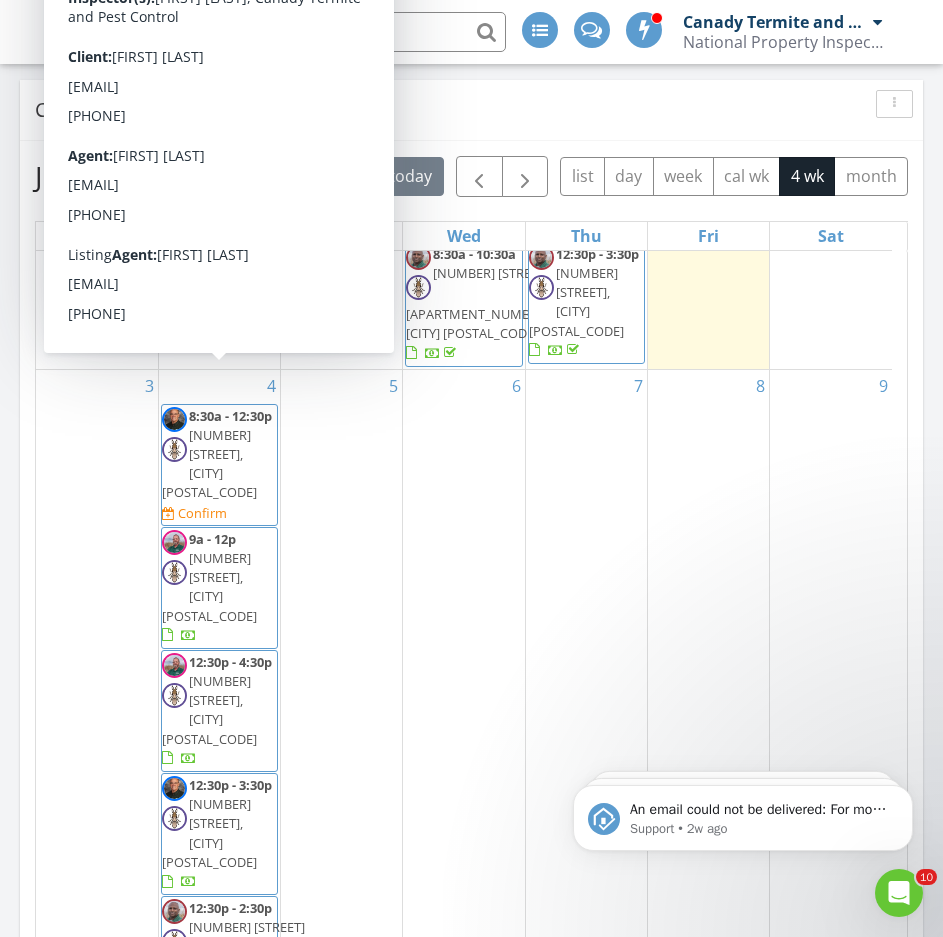 click on "1306 Wakefield Ct, Winnabow 28479" at bounding box center (209, 464) 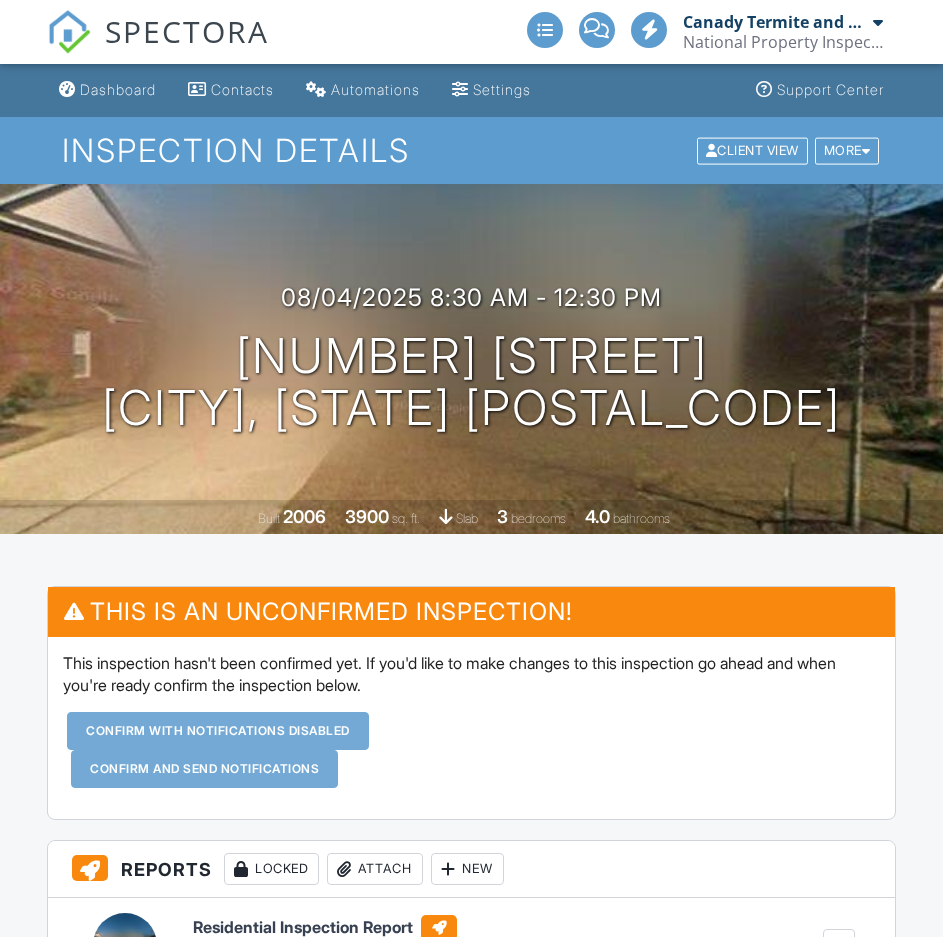 scroll, scrollTop: 279, scrollLeft: 0, axis: vertical 